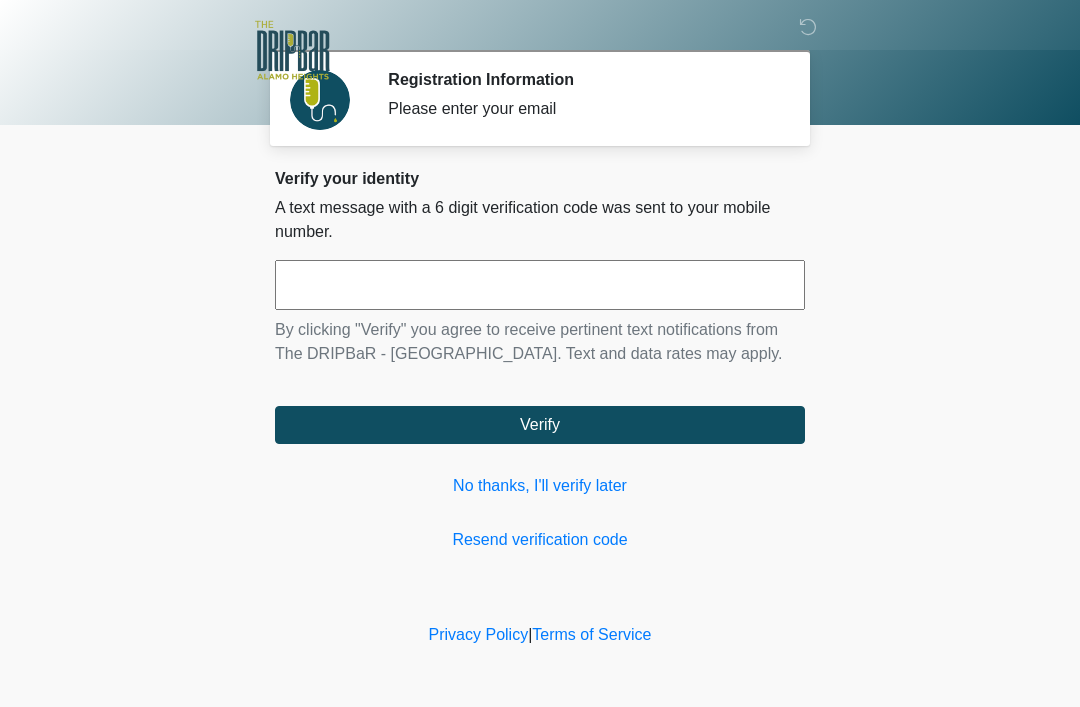 scroll, scrollTop: 0, scrollLeft: 0, axis: both 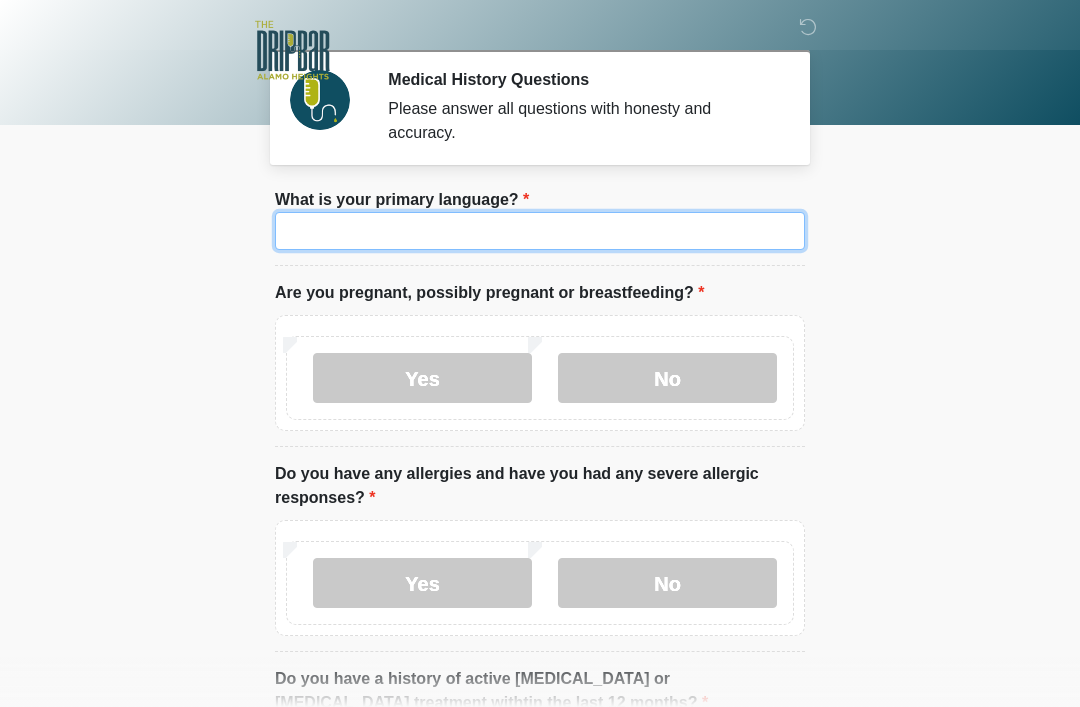 click on "What is your primary language?" at bounding box center (540, 231) 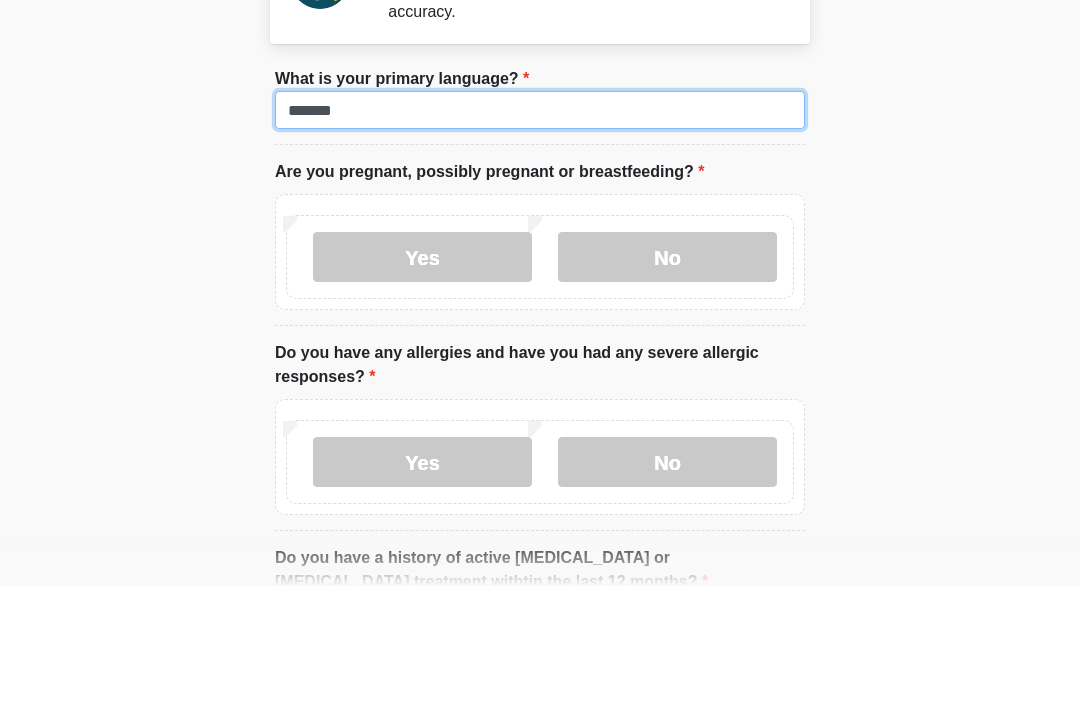 type on "*******" 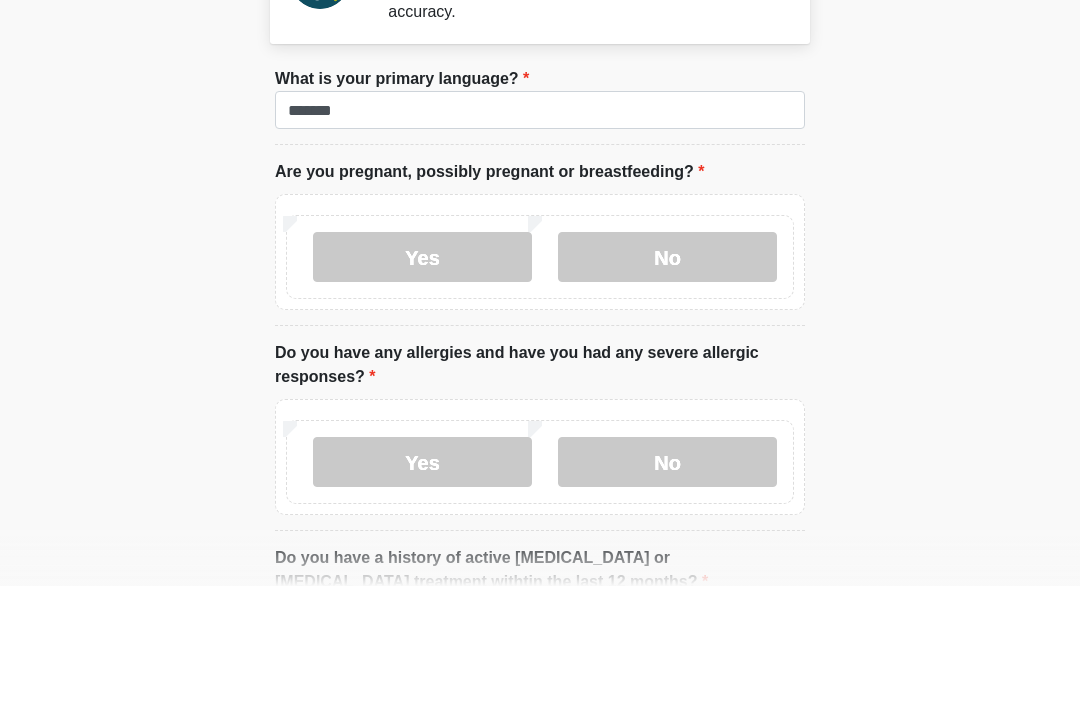 click on "No" at bounding box center (667, 378) 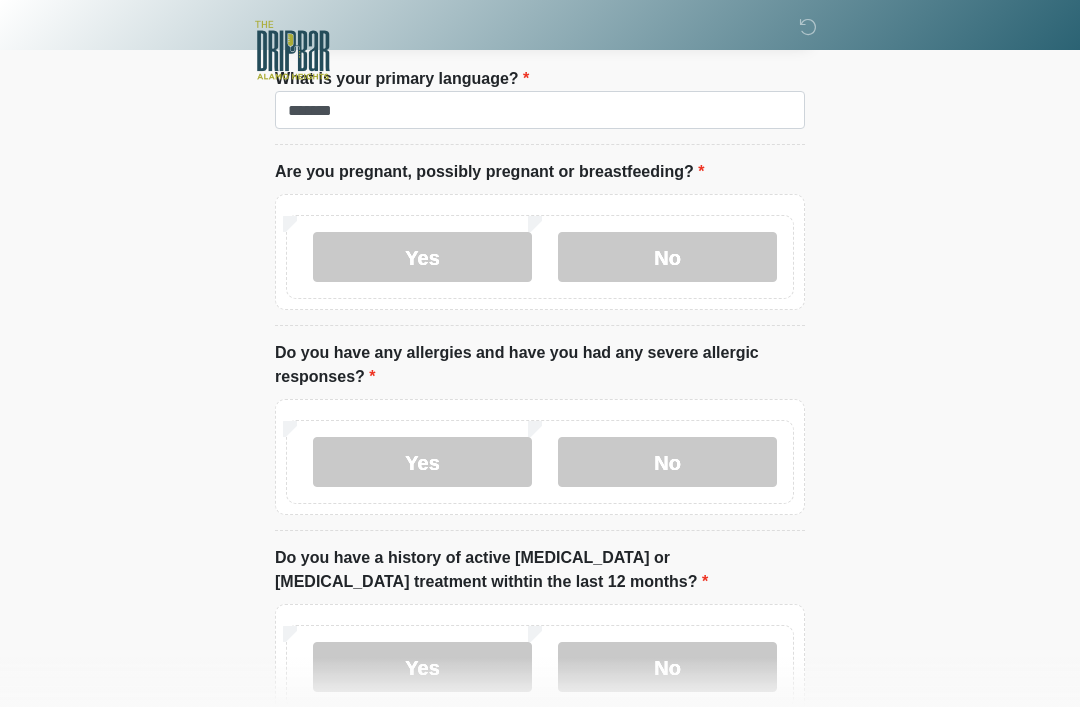 click on "No" at bounding box center (667, 462) 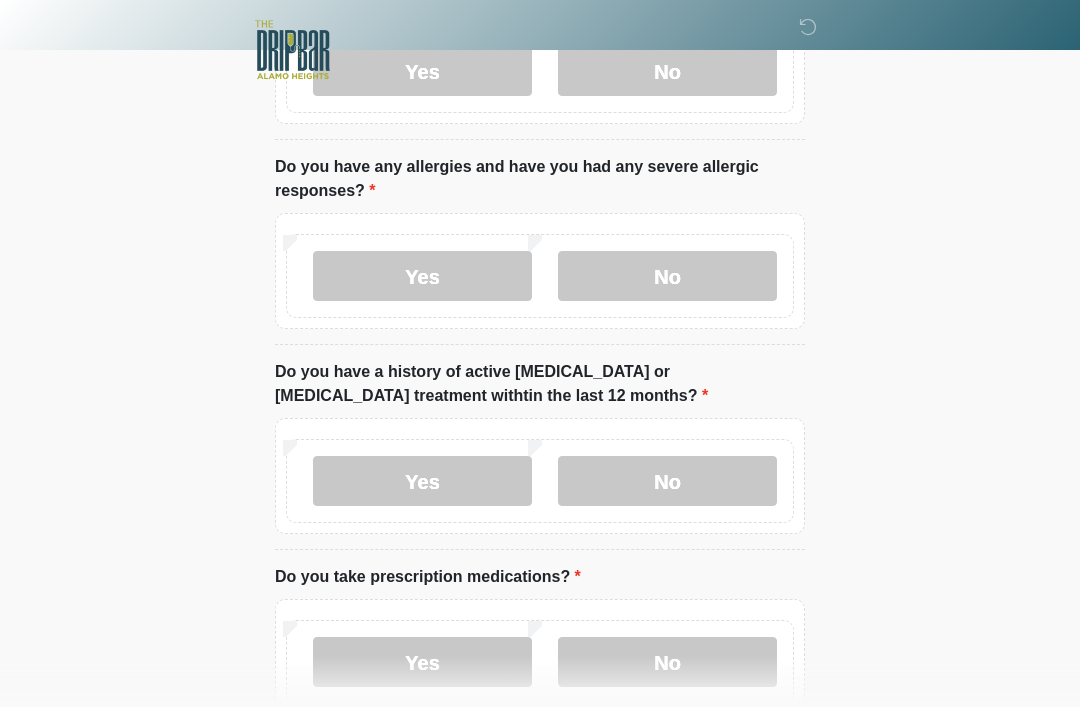 click on "No" at bounding box center [667, 482] 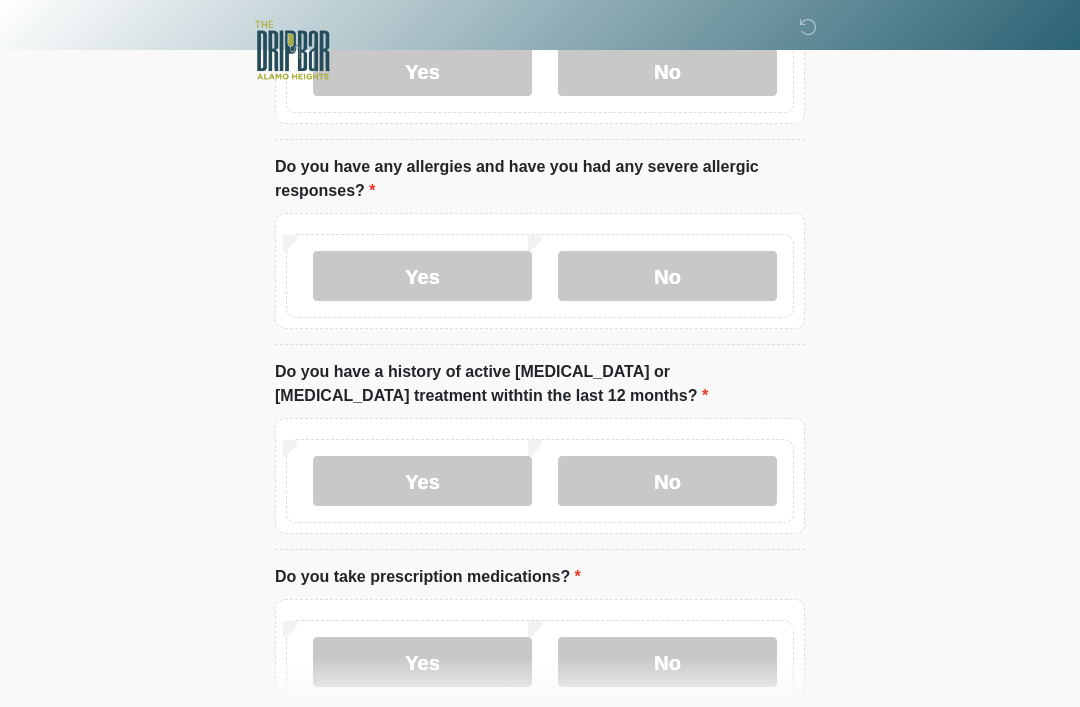 click on "Yes" at bounding box center [422, 662] 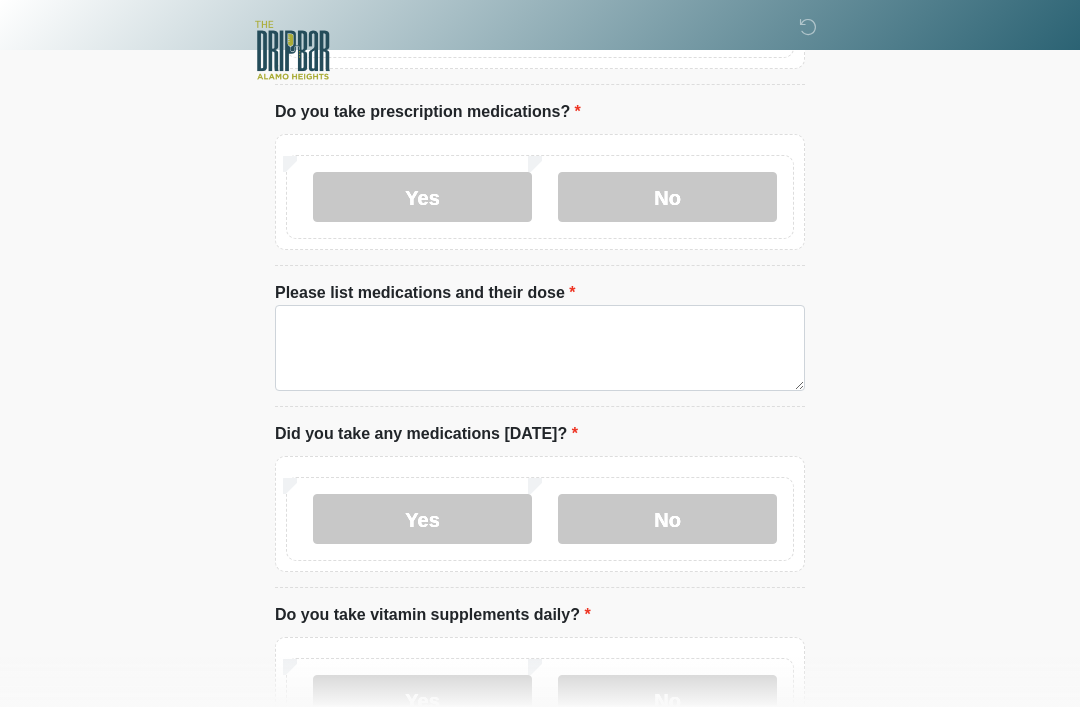 scroll, scrollTop: 773, scrollLeft: 0, axis: vertical 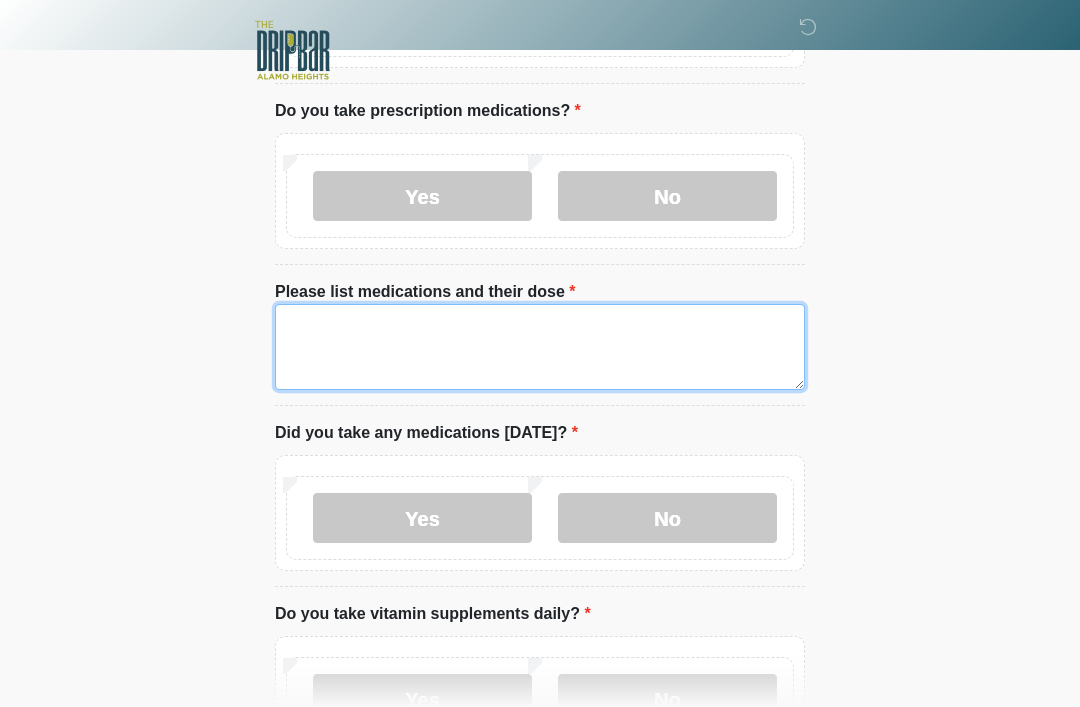 click on "Please list medications and their dose" at bounding box center (540, 347) 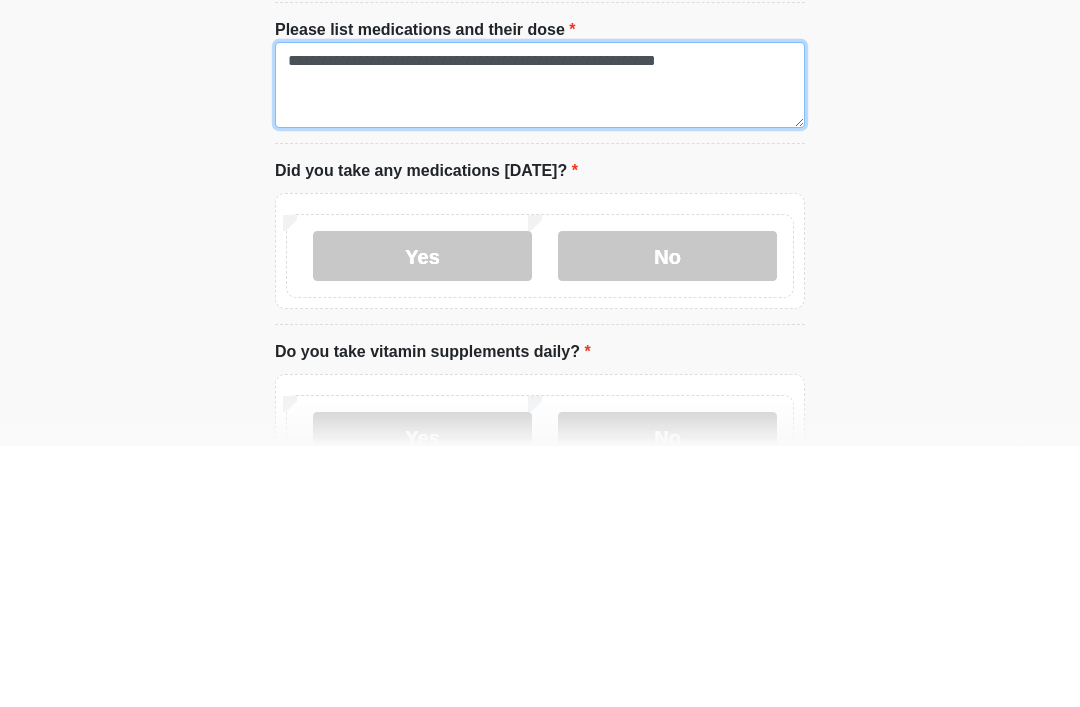 type on "**********" 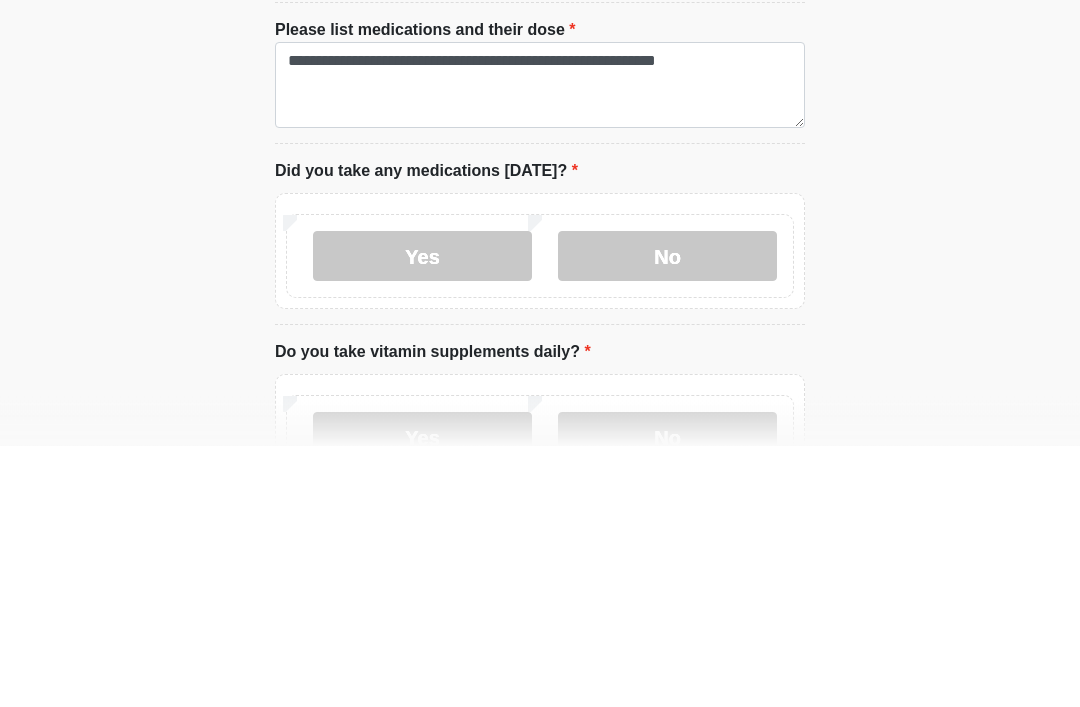 click on "Yes" at bounding box center [422, 518] 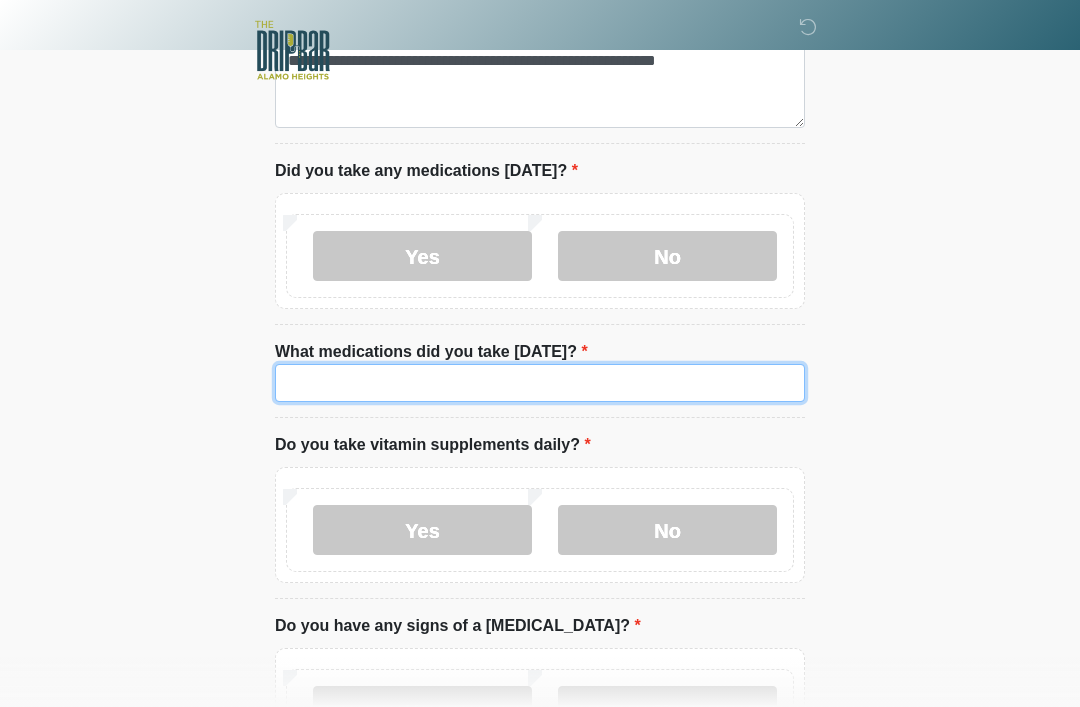 click on "What medications did you take today?" at bounding box center [540, 383] 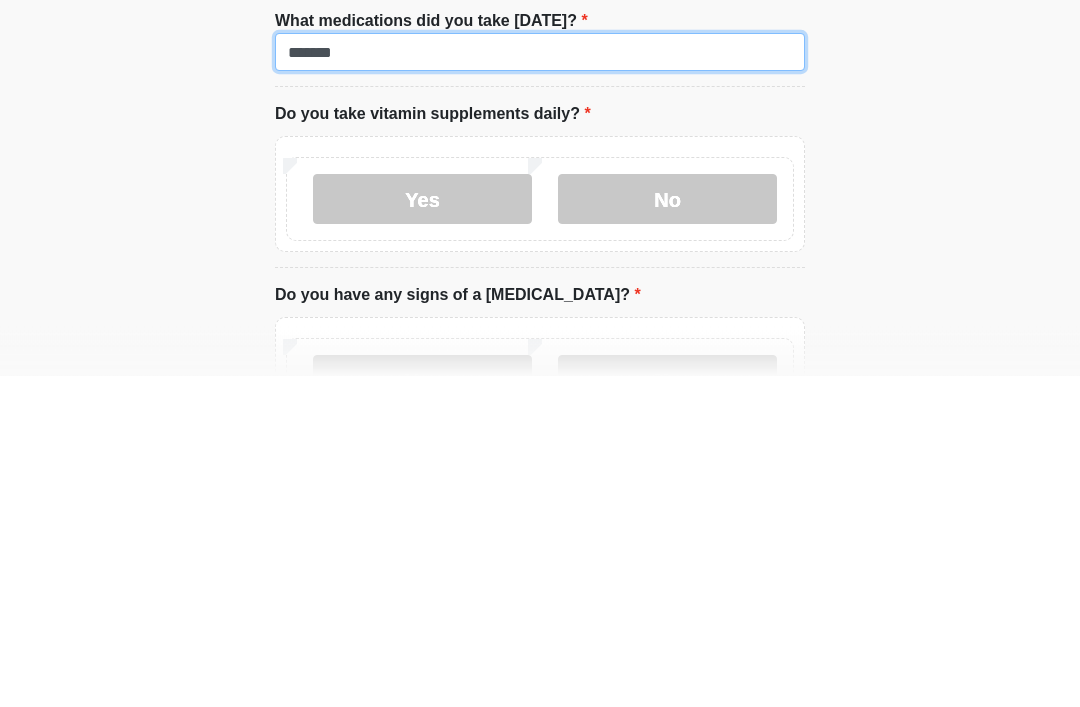 type on "*******" 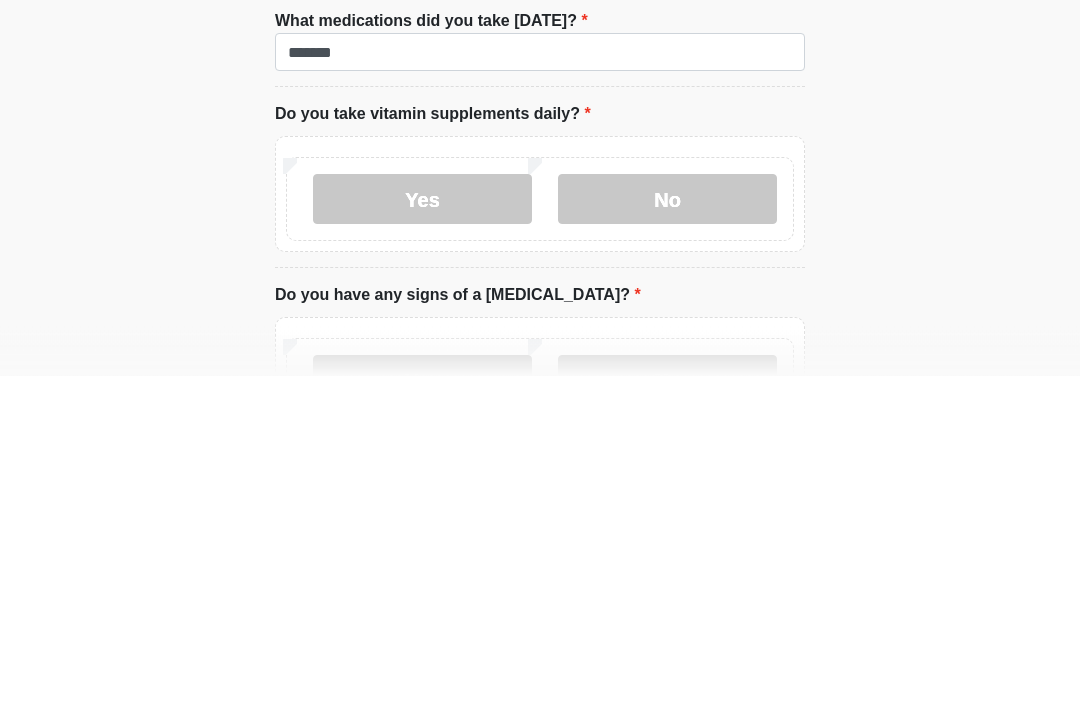 click on "Yes" at bounding box center (422, 531) 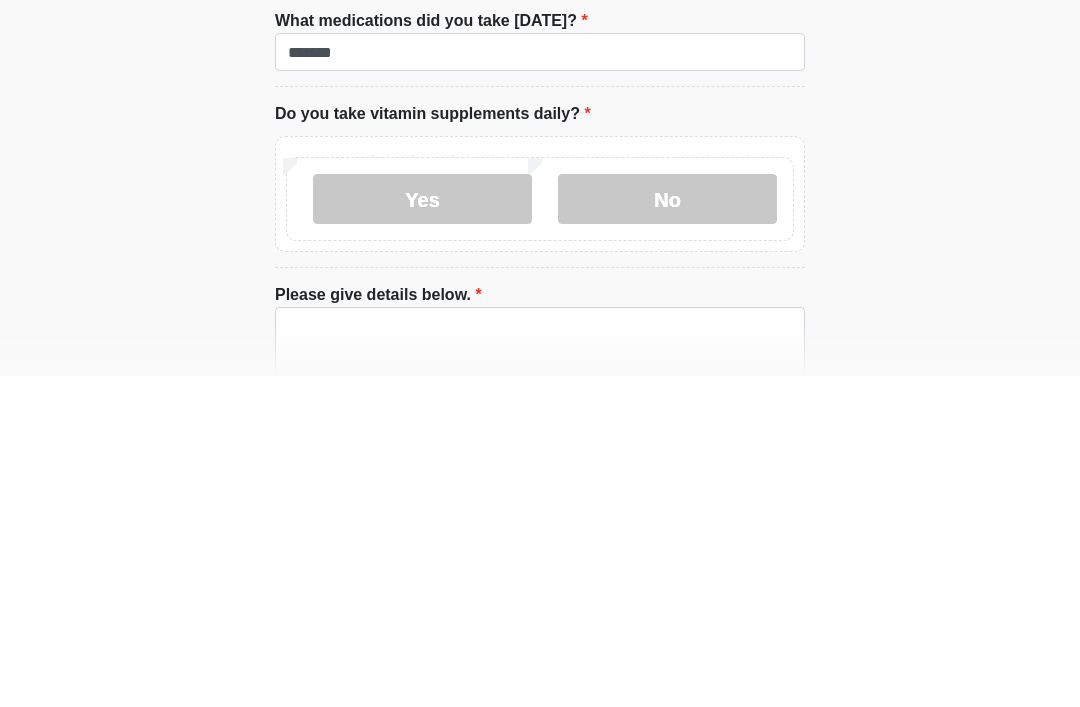 scroll, scrollTop: 1366, scrollLeft: 0, axis: vertical 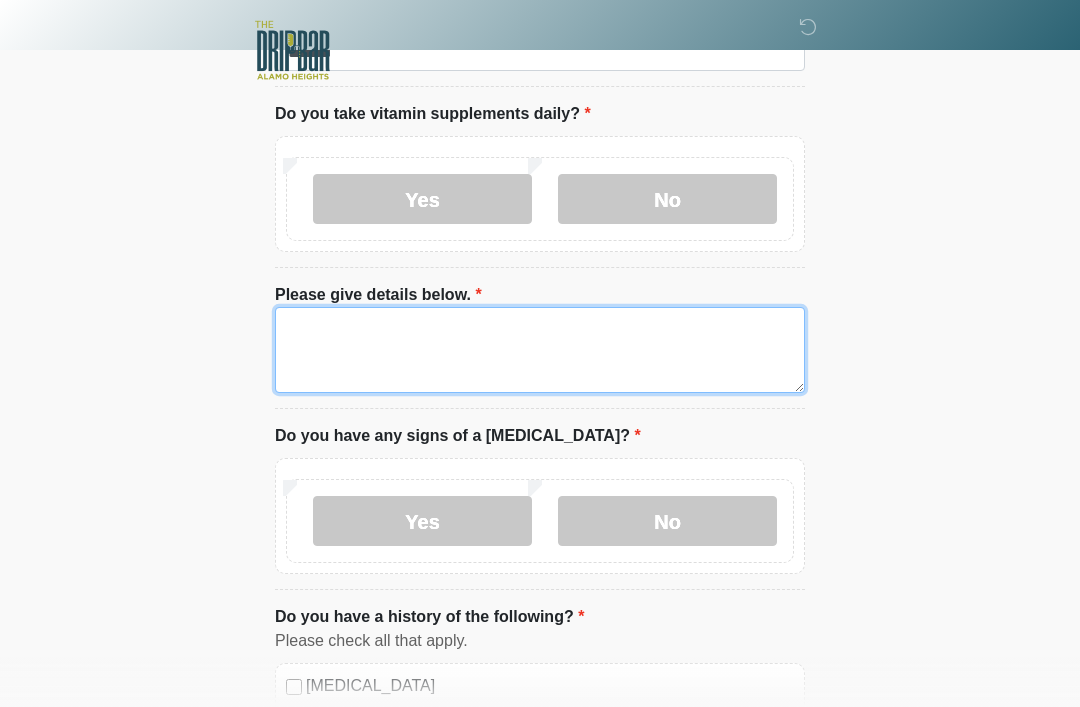 click on "Please give details below." at bounding box center [540, 350] 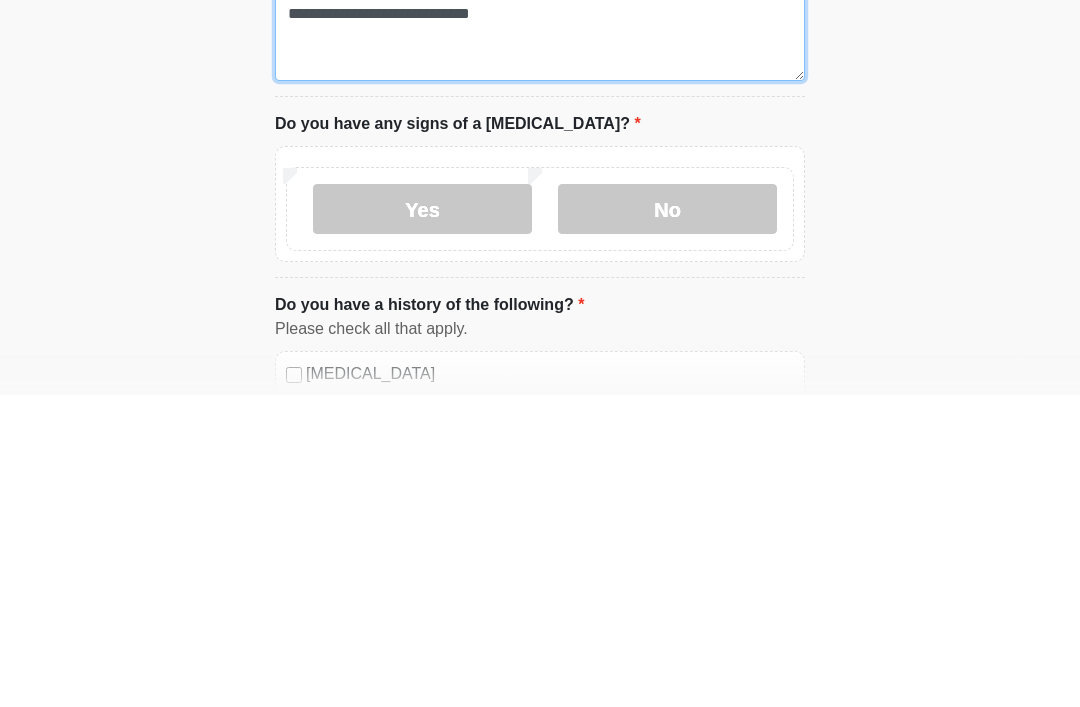 type on "**********" 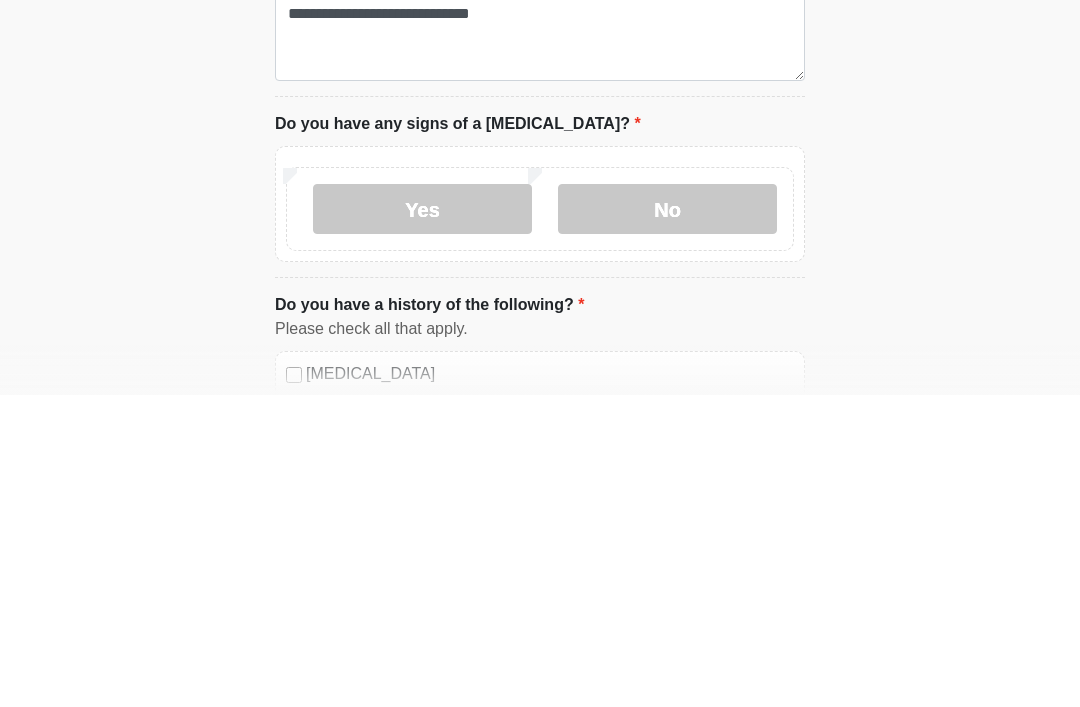 click on "No" at bounding box center (667, 521) 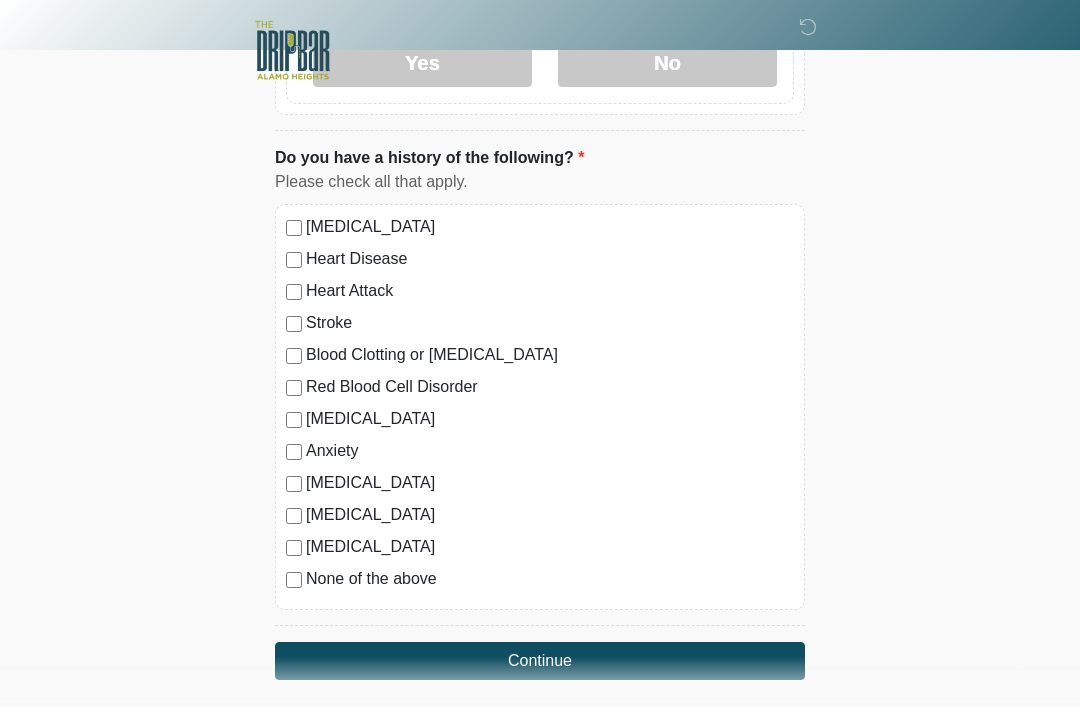 scroll, scrollTop: 1836, scrollLeft: 0, axis: vertical 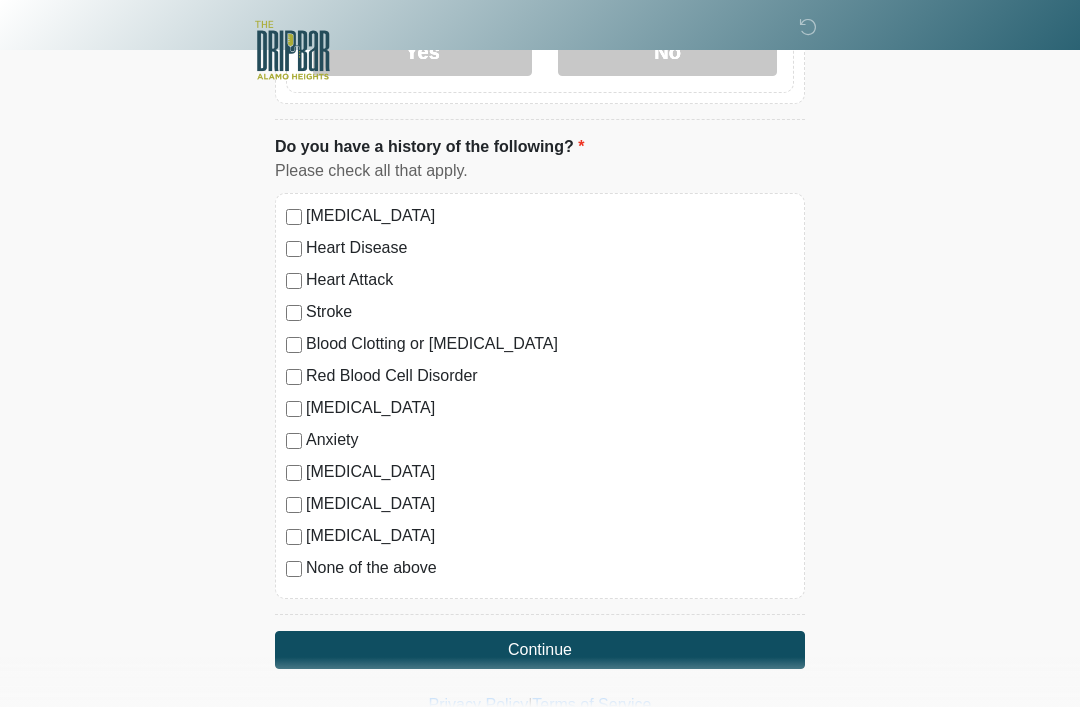 click on "Continue" at bounding box center (540, 650) 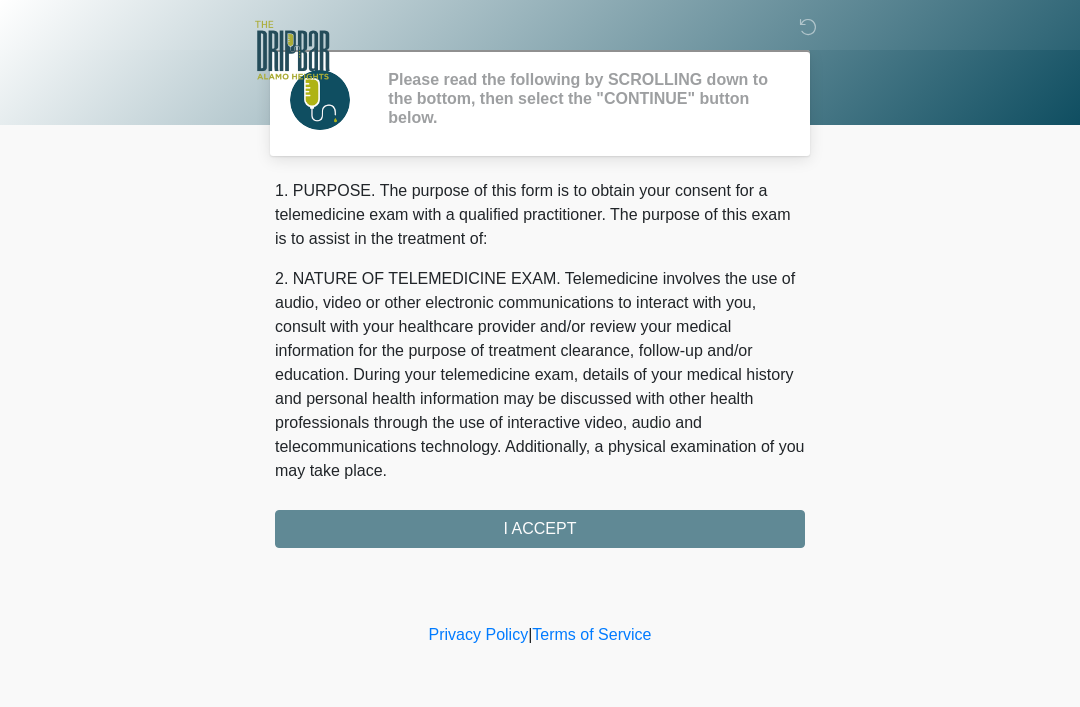 scroll, scrollTop: 0, scrollLeft: 0, axis: both 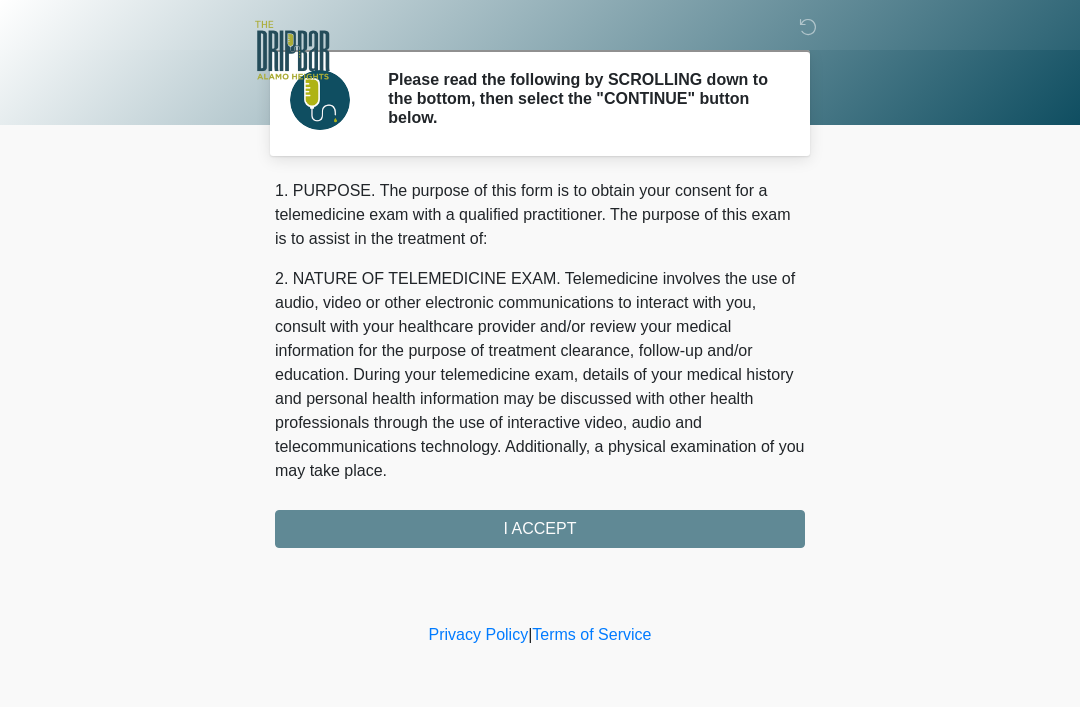 click on "1. PURPOSE. The purpose of this form is to obtain your consent for a telemedicine exam with a qualified practitioner. The purpose of this exam is to assist in the treatment of:  2. NATURE OF TELEMEDICINE EXAM. Telemedicine involves the use of audio, video or other electronic communications to interact with you, consult with your healthcare provider and/or review your medical information for the purpose of treatment clearance, follow-up and/or education. During your telemedicine exam, details of your medical history and personal health information may be discussed with other health professionals through the use of interactive video, audio and telecommunications technology. Additionally, a physical examination of you may take place. 4. HEALTHCARE INSTITUTION. The DRIPBaR - Alamo Heights has medical and non-medical technical personnel who may participate in the telemedicine exam to aid in the audio/video link with the qualified practitioner.
I ACCEPT" at bounding box center [540, 363] 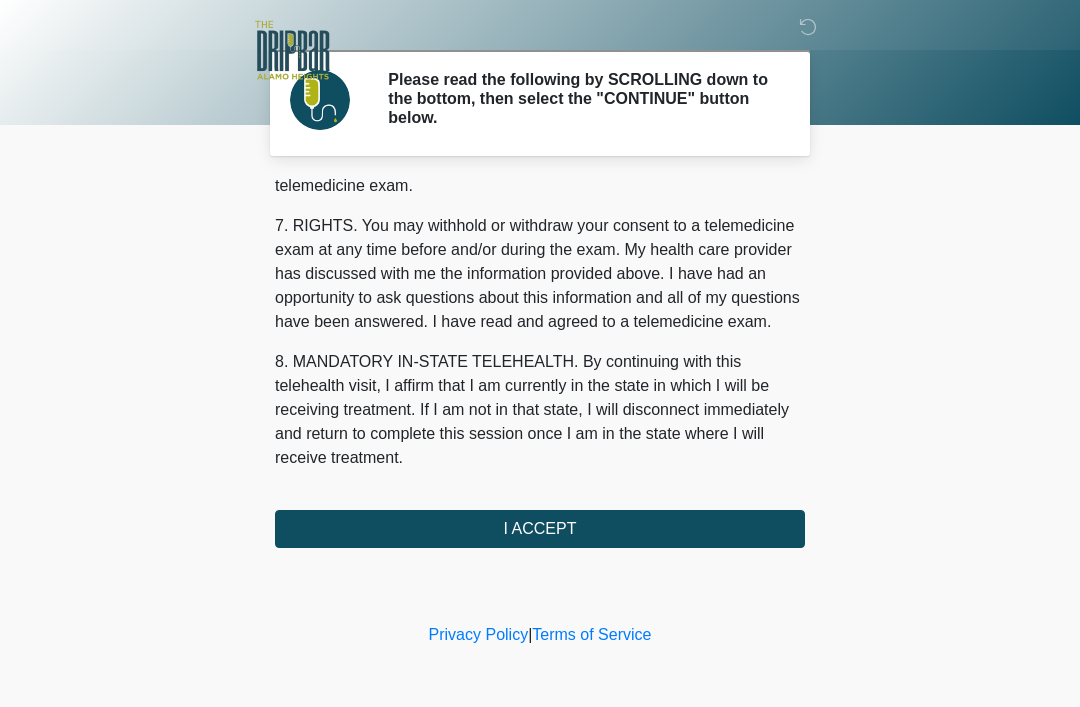 scroll, scrollTop: 877, scrollLeft: 0, axis: vertical 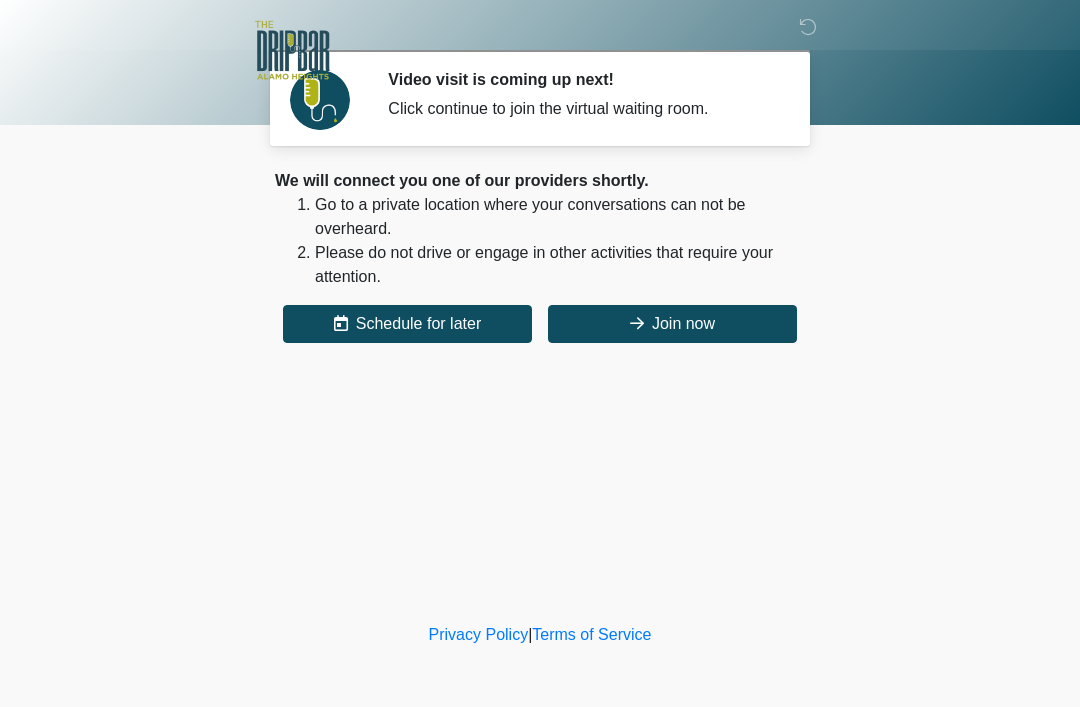 click on "Join now" at bounding box center [672, 324] 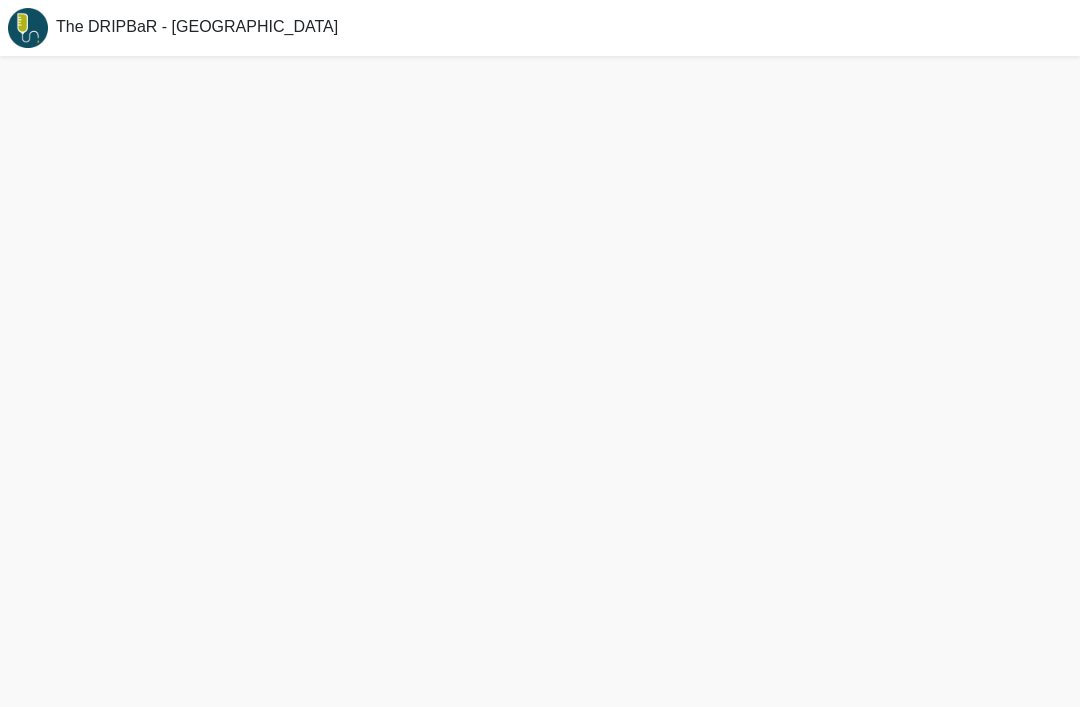 scroll, scrollTop: 0, scrollLeft: 0, axis: both 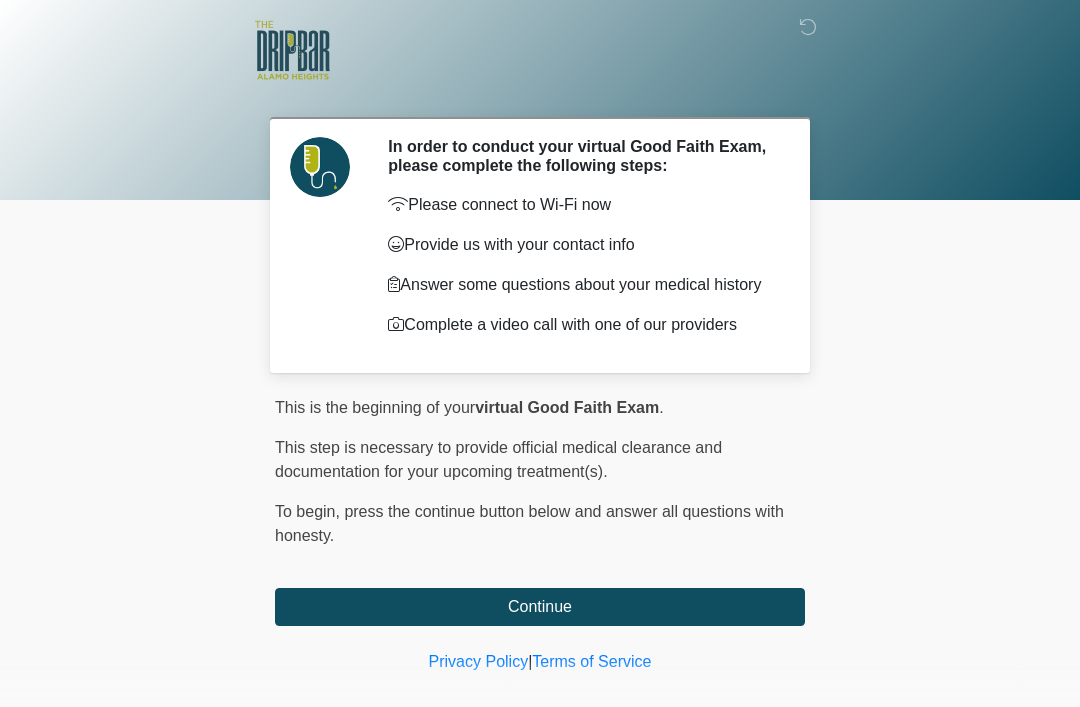 click on "Continue" at bounding box center [540, 607] 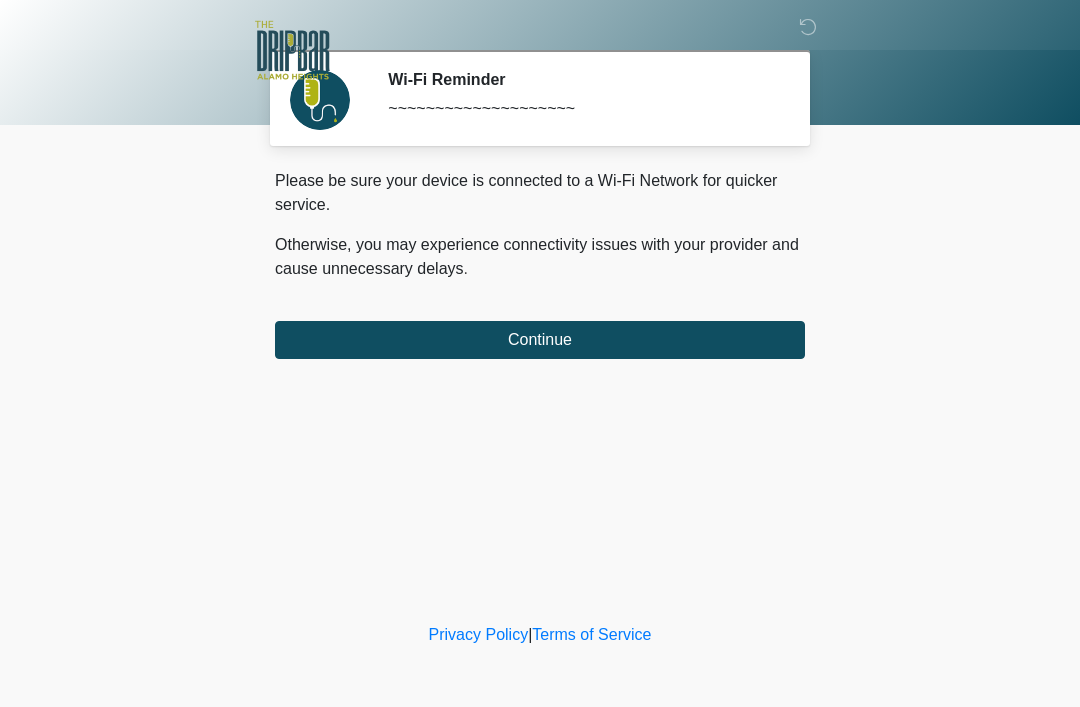 click on "Continue" at bounding box center (540, 340) 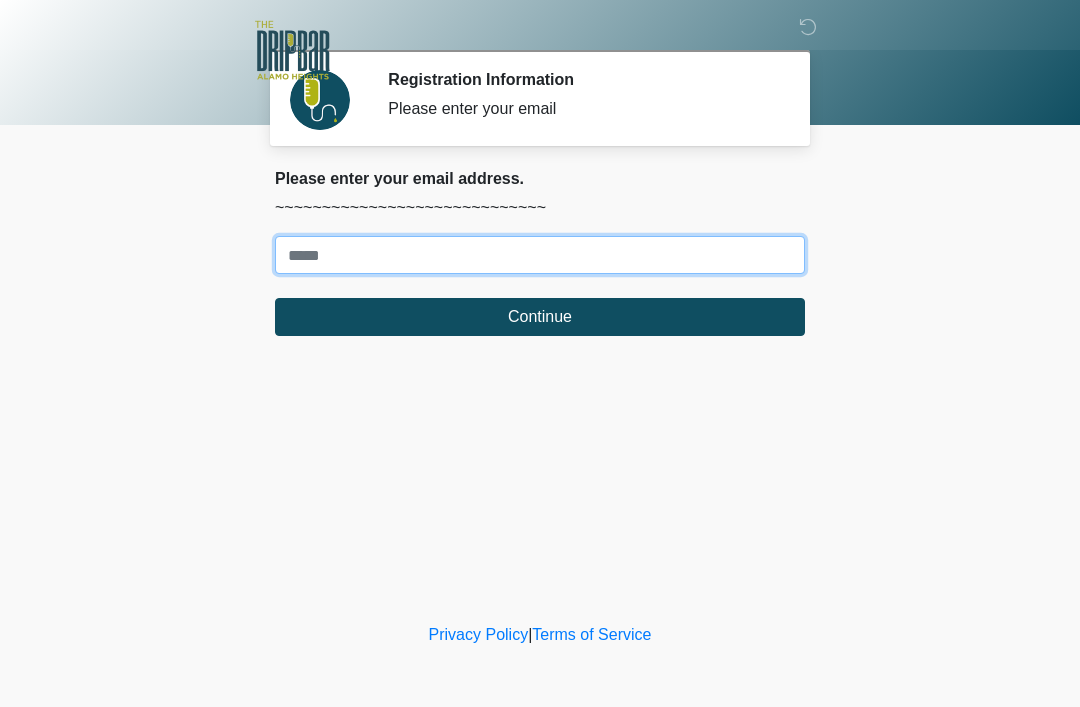 click on "Where should we email your treatment plan?" at bounding box center (540, 255) 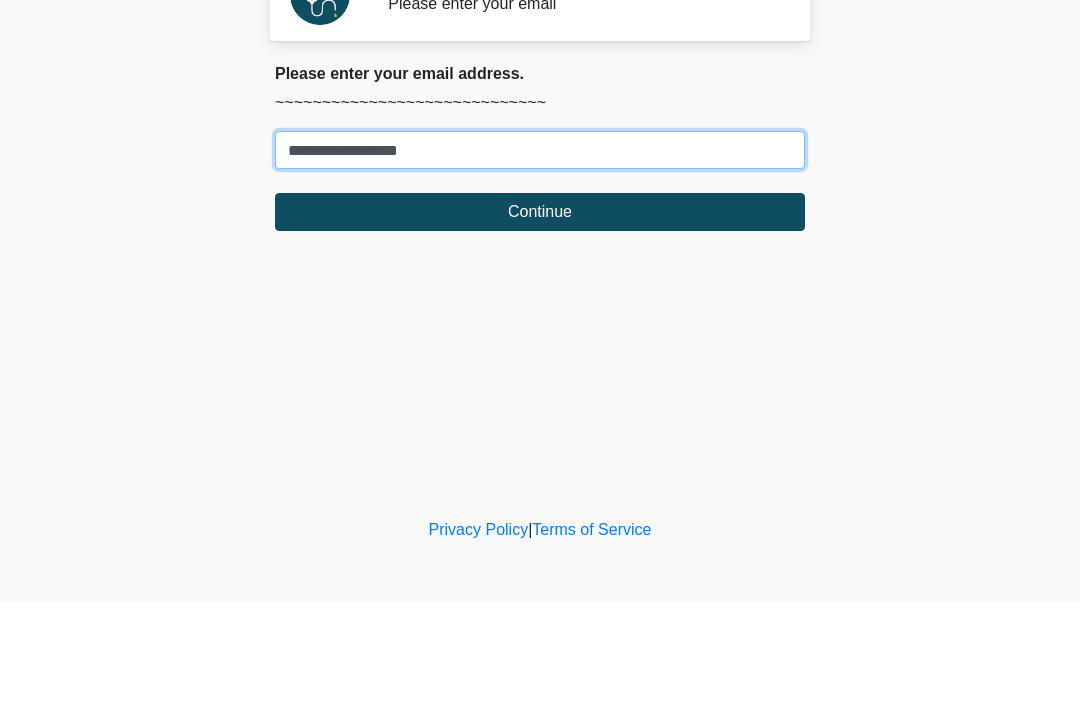 type on "**********" 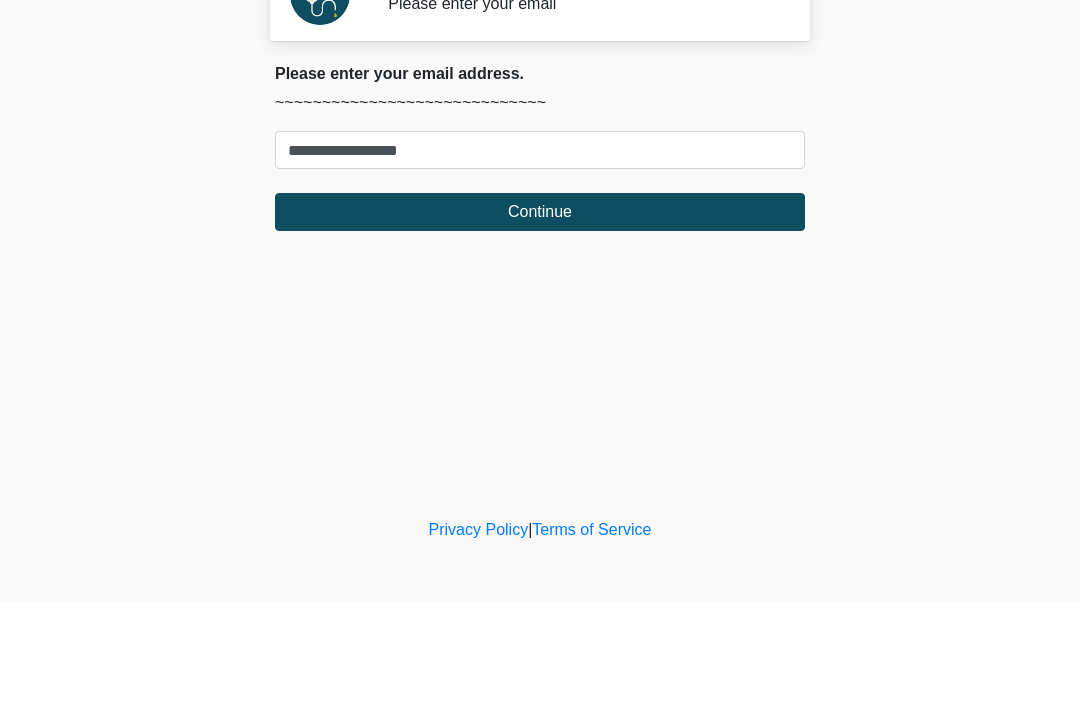 click on "Continue" at bounding box center [540, 317] 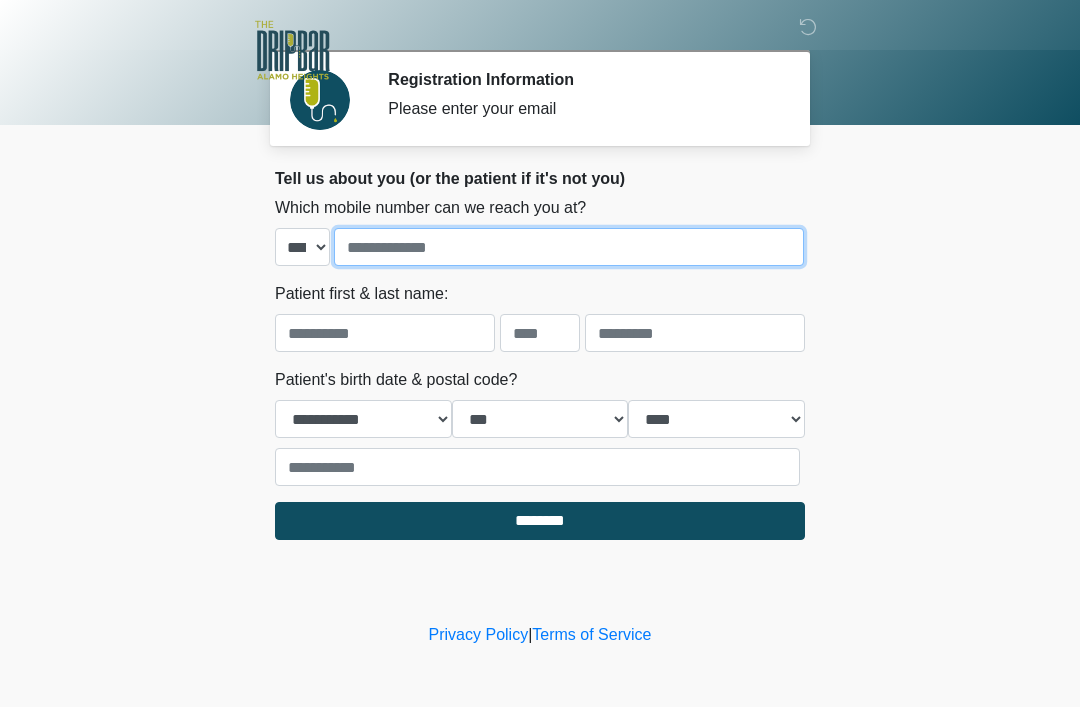 click at bounding box center [569, 247] 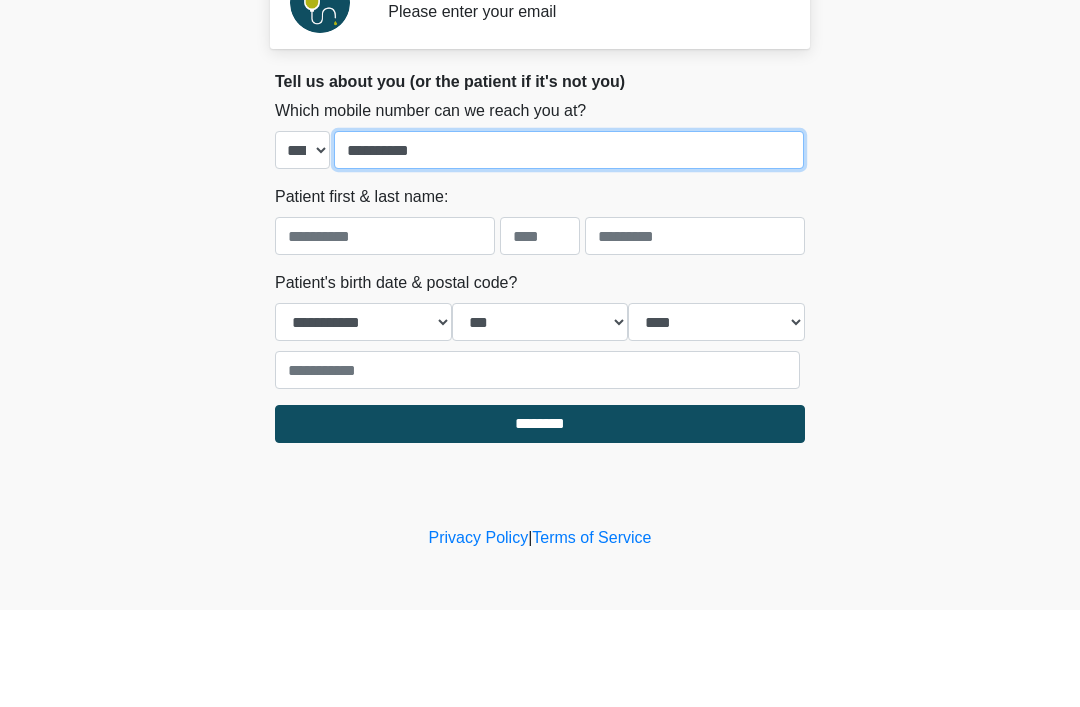 type on "**********" 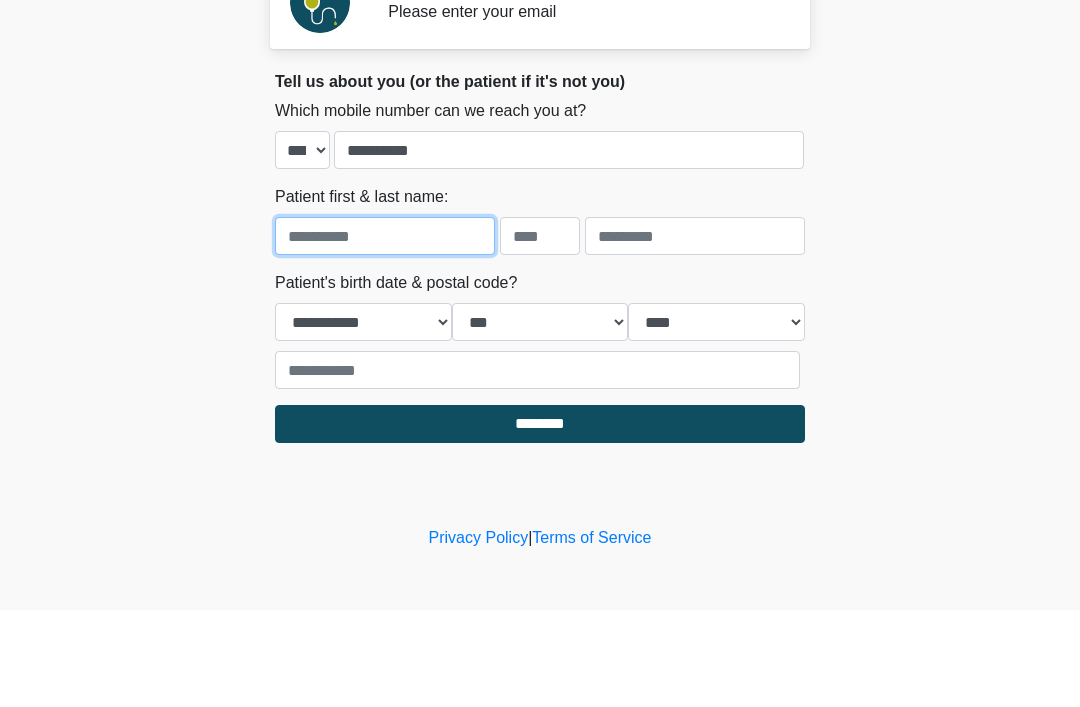 click at bounding box center [385, 333] 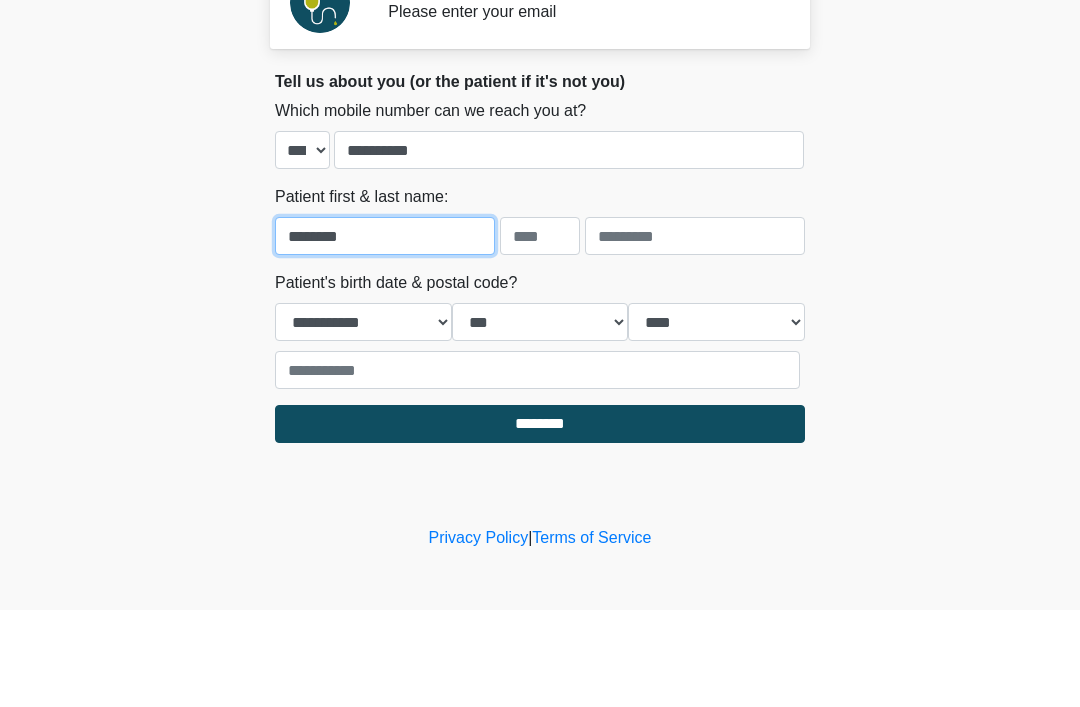 type on "********" 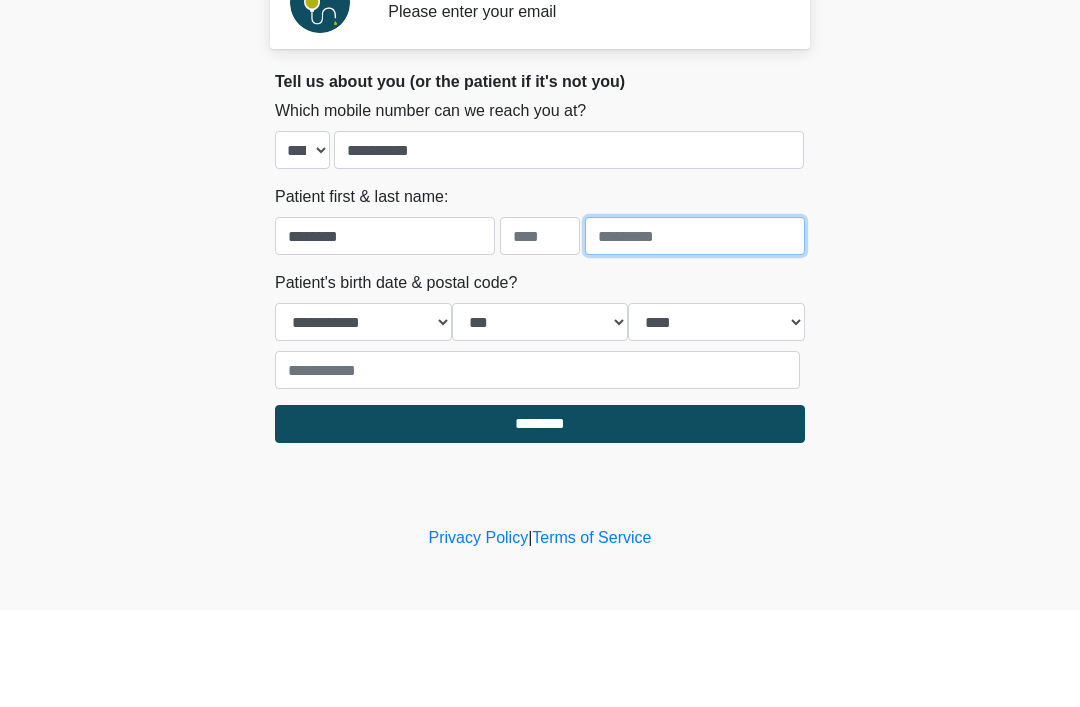 click at bounding box center (695, 333) 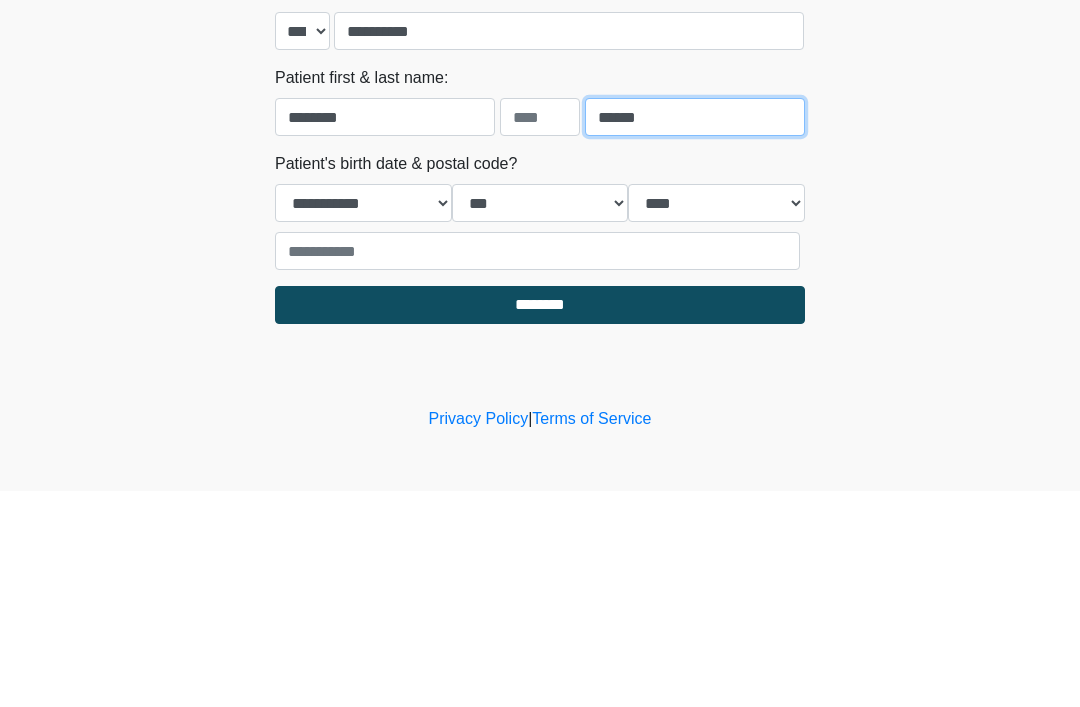 type on "******" 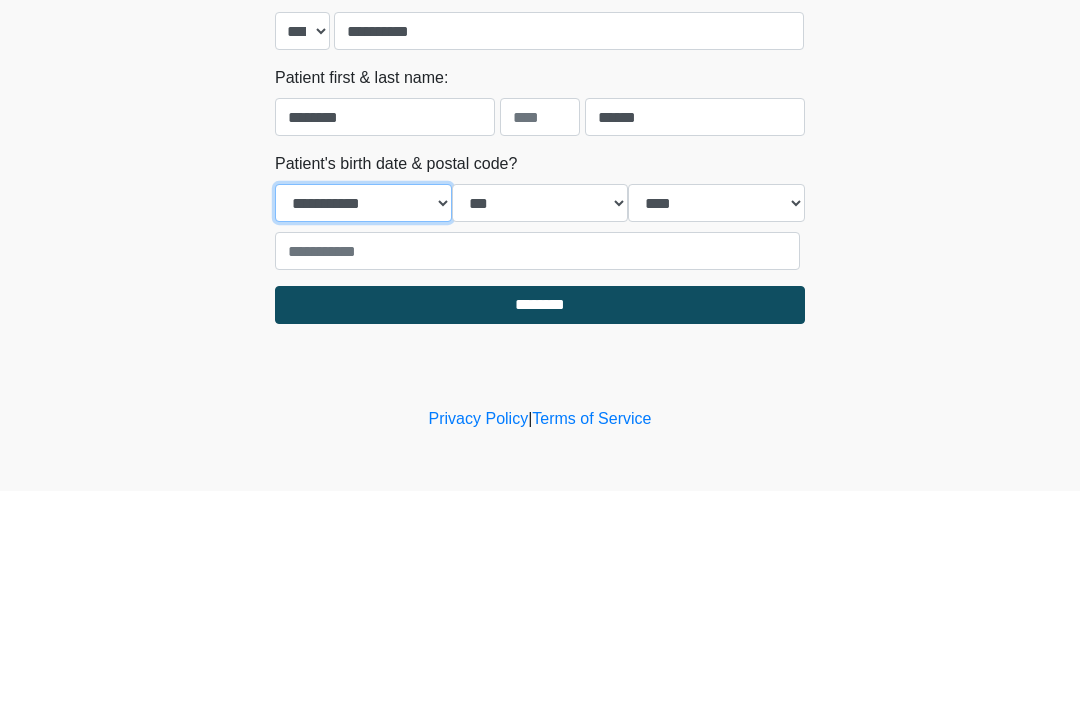 click on "**********" at bounding box center (363, 419) 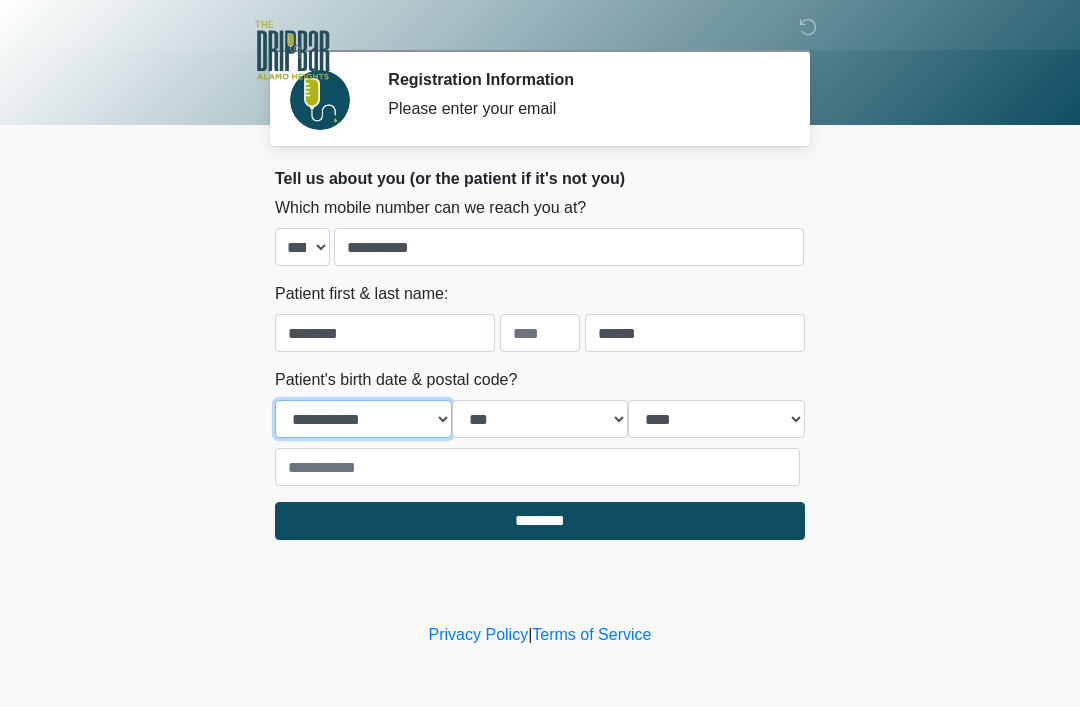 select on "*" 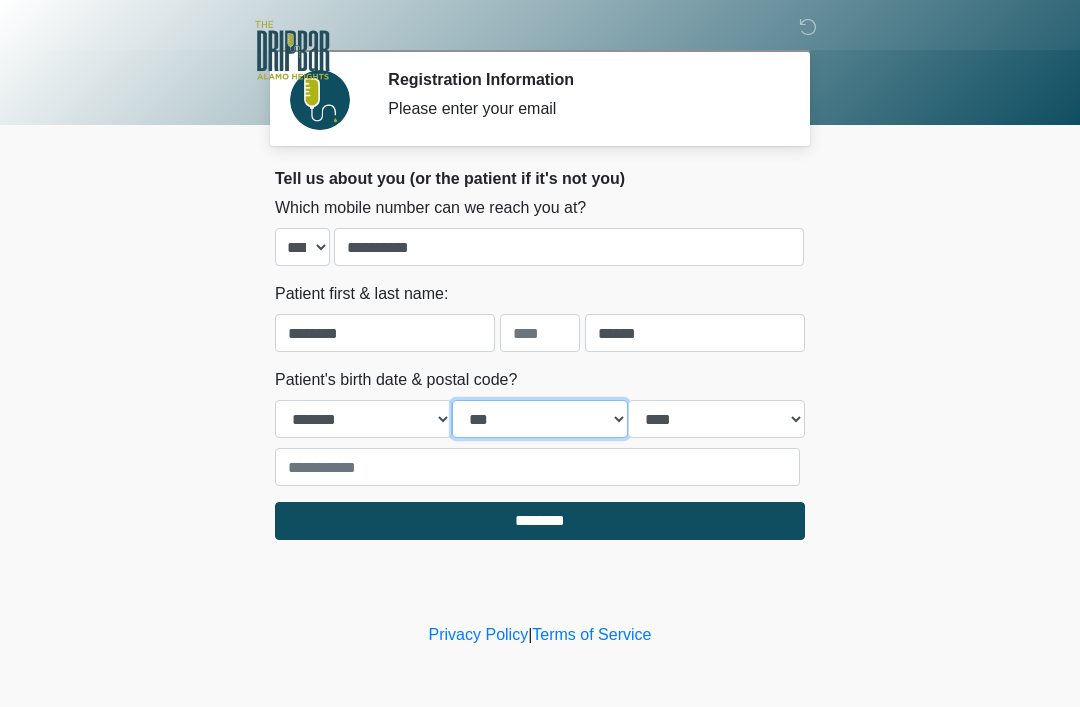 click on "***
*
*
*
*
*
*
*
*
*
**
**
**
**
**
**
**
**
**
**
**
**
**
**
**
**
**
**
**
**
**
**" at bounding box center (540, 419) 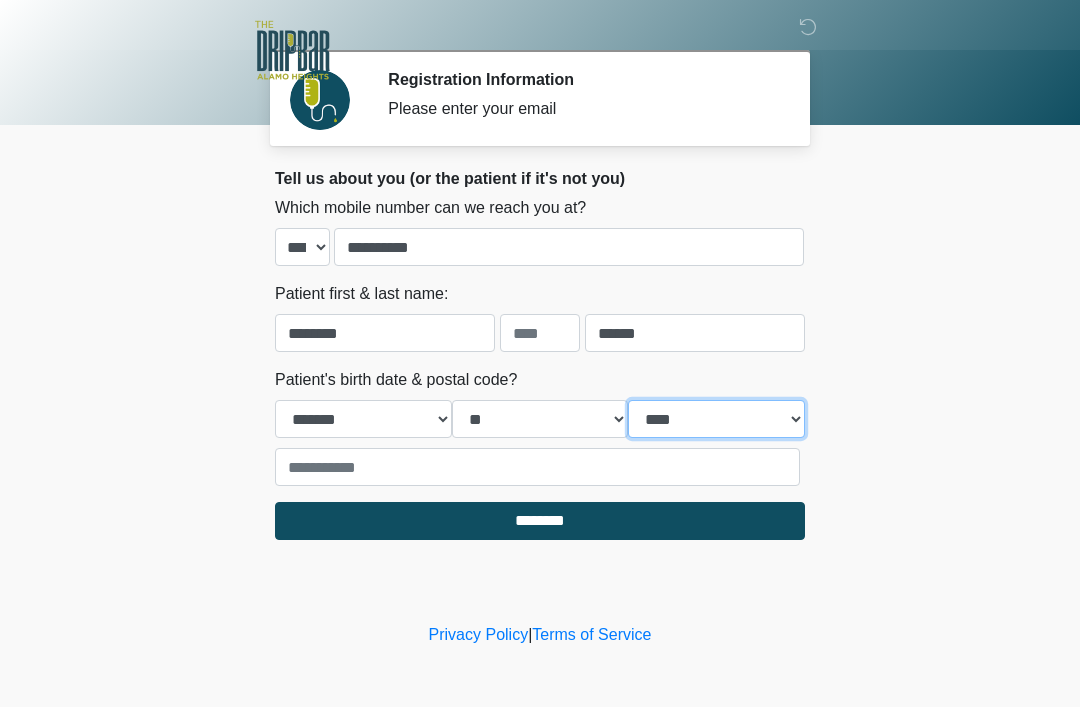 click on "****
****
****
****
****
****
****
****
****
****
****
****
****
****
****
****
****
****
****
****
****
****
****
****
****
****
****
****
****
****
****
****
****
****
****
****
****
****
****
****
****
****
****
****
****
****
****
****
****
****
****
****
****
****
****
****
****
****
****
****
****
****
****
****
****
****
****
****
****
****
****
****
****
****
****
****
****
****
****
****
****
****
****
****
****
****
****
****
****
****
****
****
****
****
****
****
****
****
****
****
****
****" at bounding box center [716, 419] 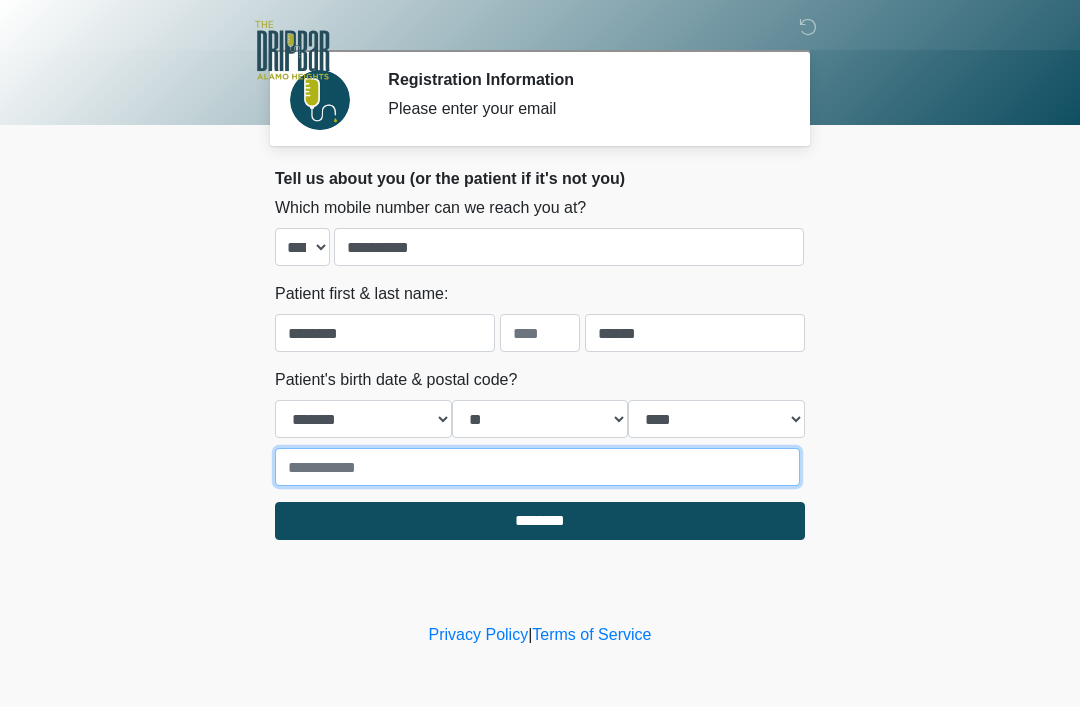 click at bounding box center (537, 467) 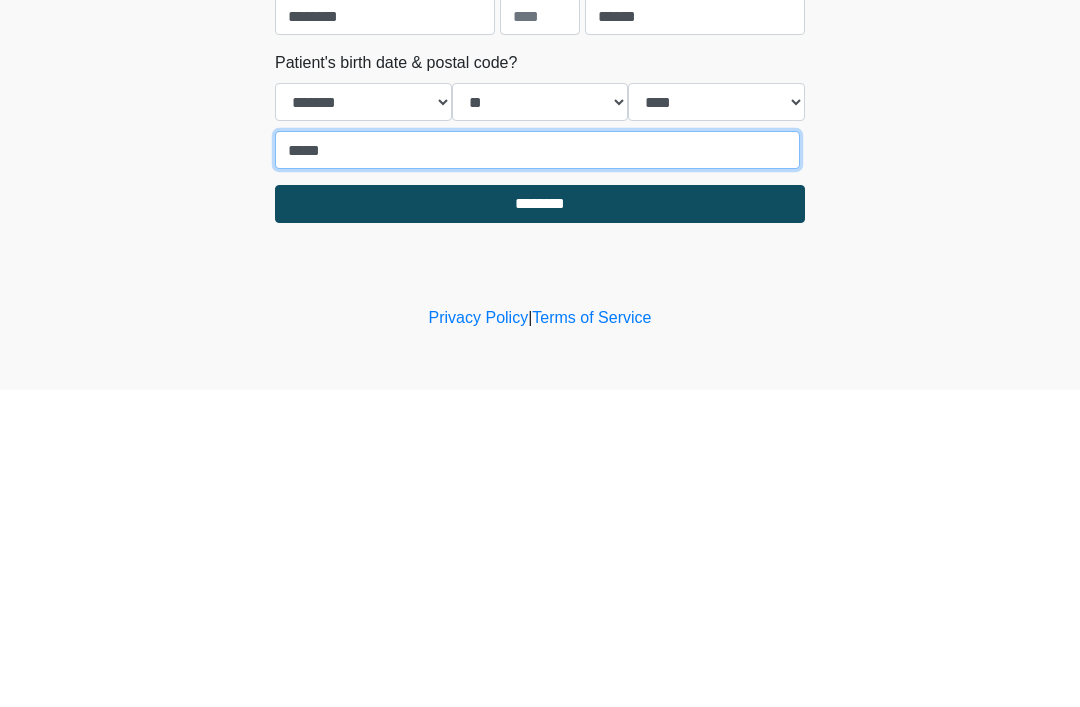 type on "*****" 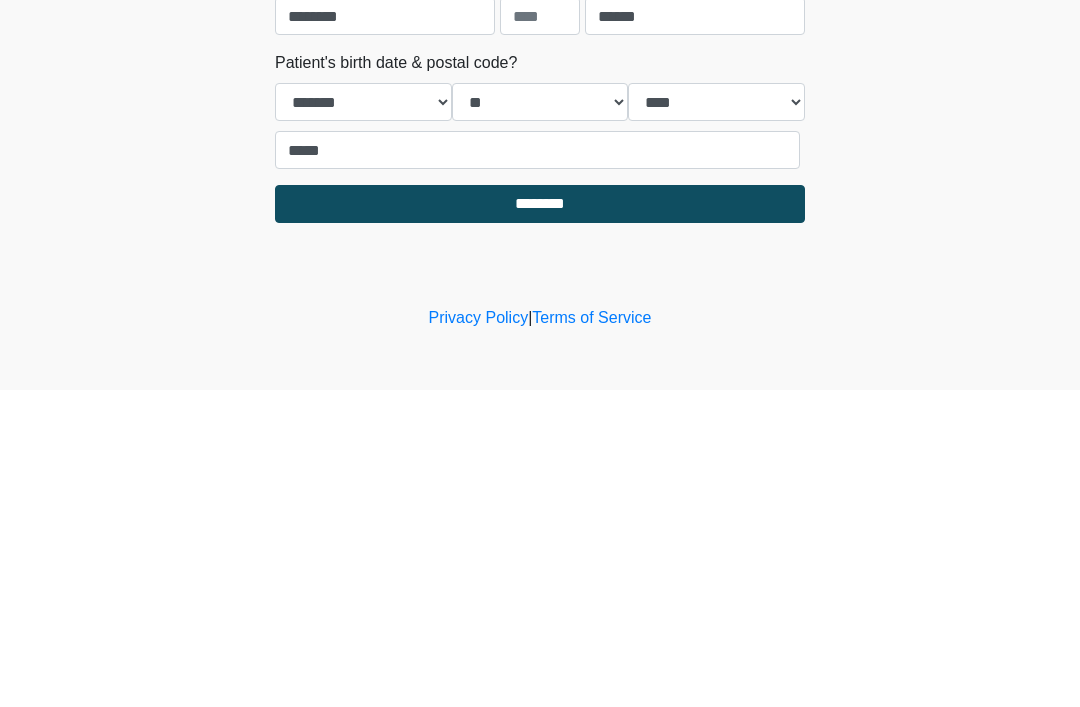 click on "********" at bounding box center (540, 521) 